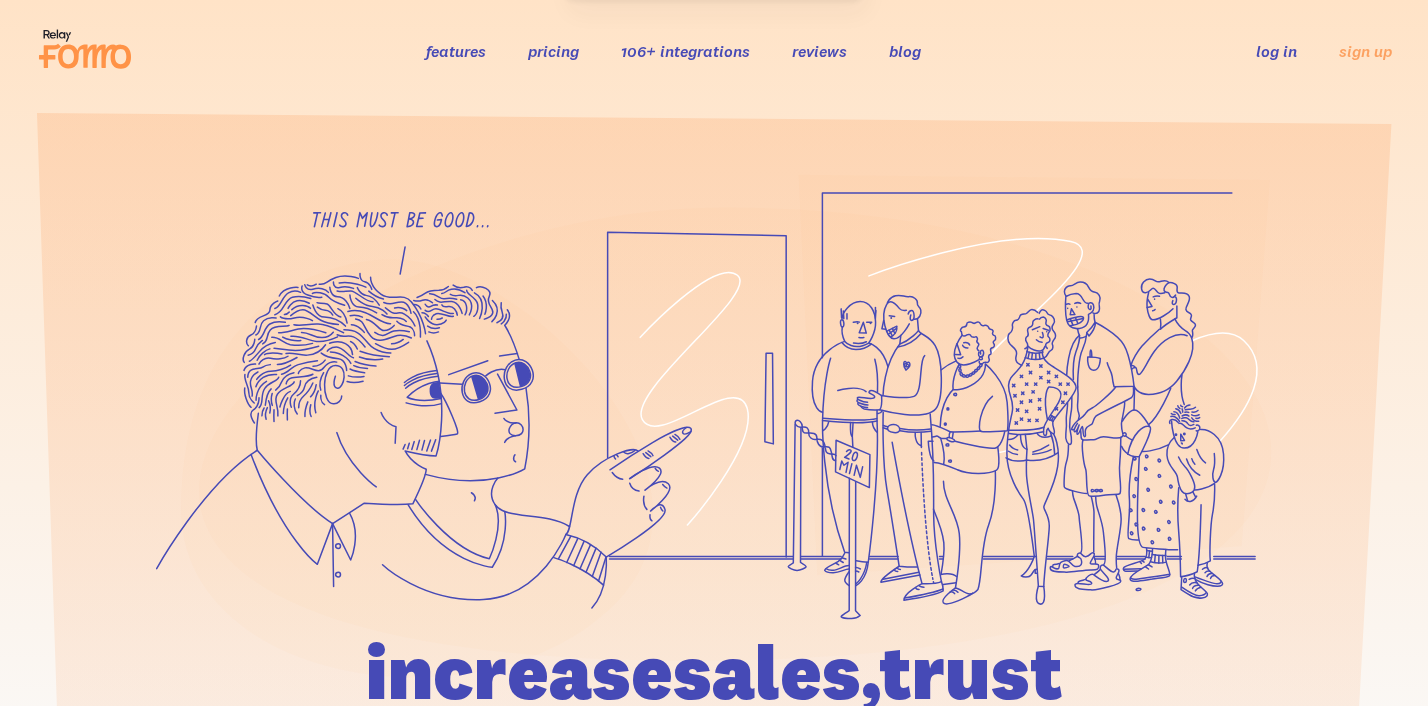 scroll, scrollTop: 0, scrollLeft: 0, axis: both 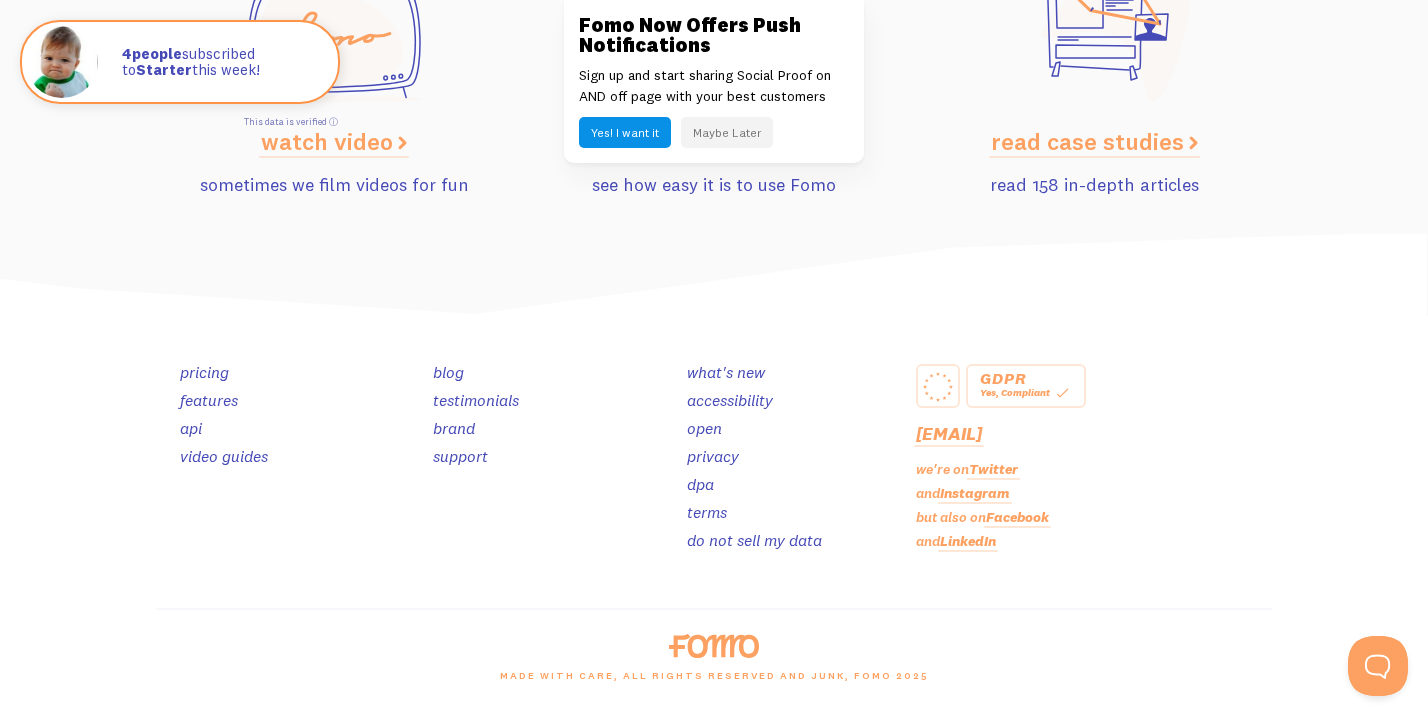 click on "testimonials" at bounding box center (476, 400) 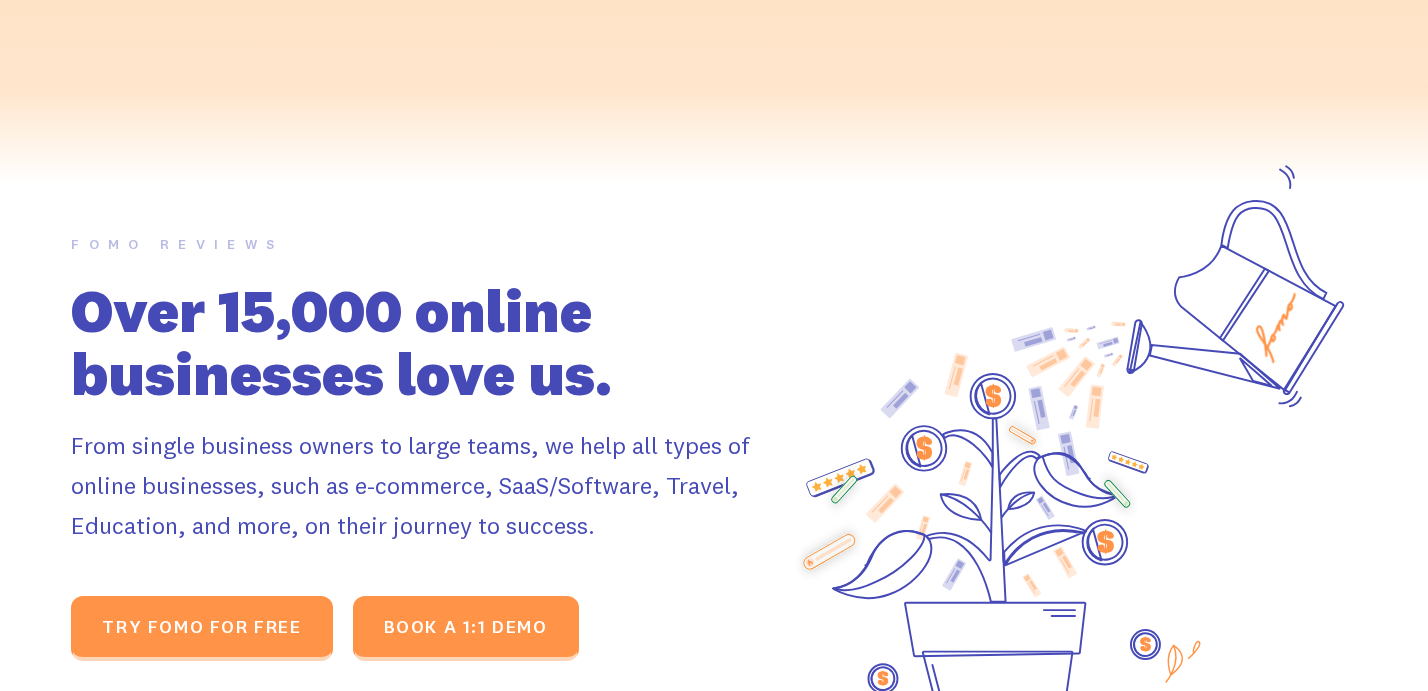 scroll, scrollTop: 0, scrollLeft: 0, axis: both 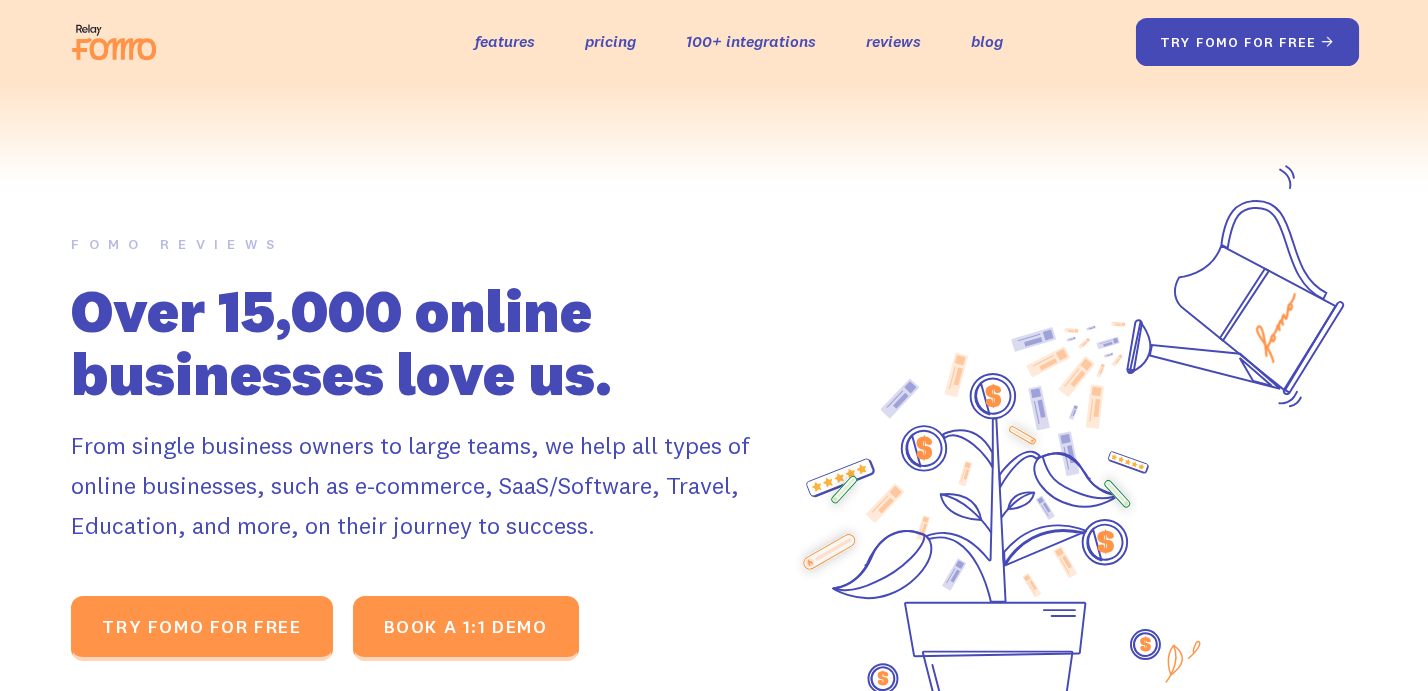 click on "try fomo for free  " at bounding box center (1248, 42) 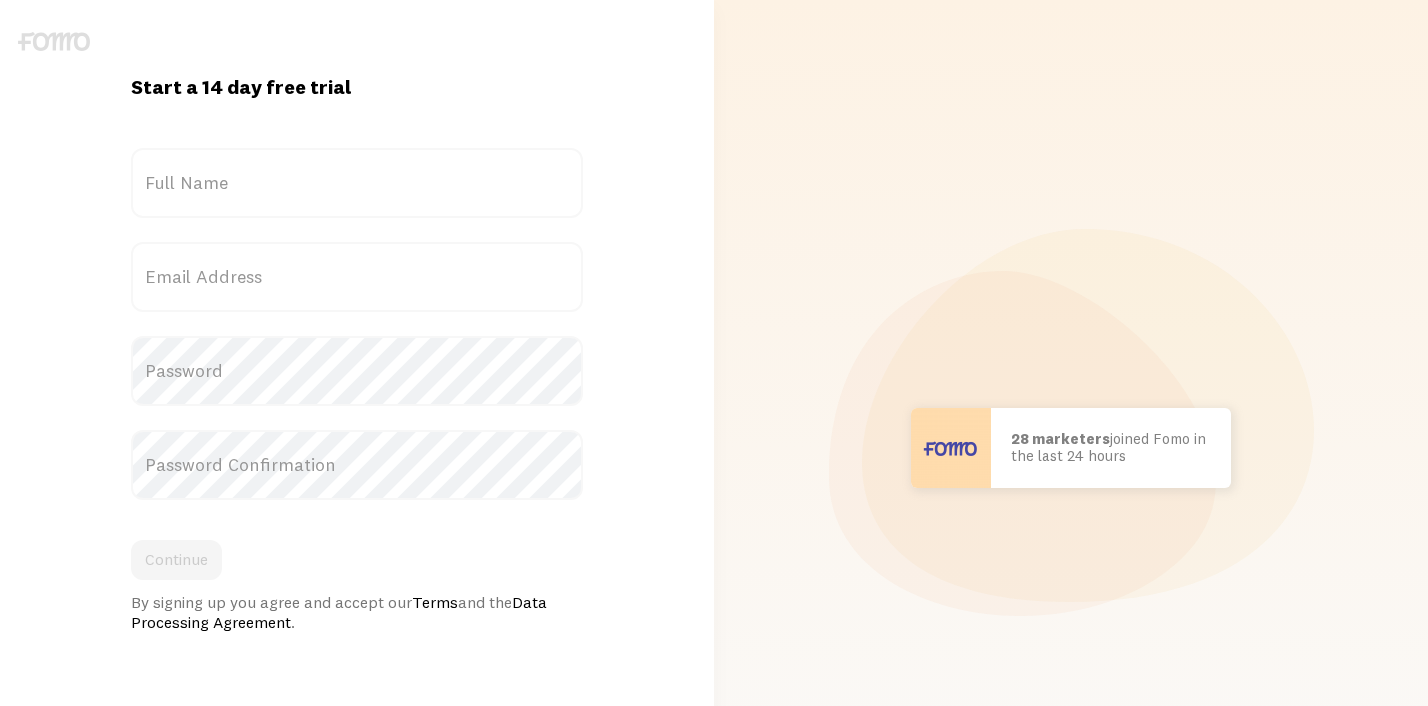 scroll, scrollTop: 0, scrollLeft: 0, axis: both 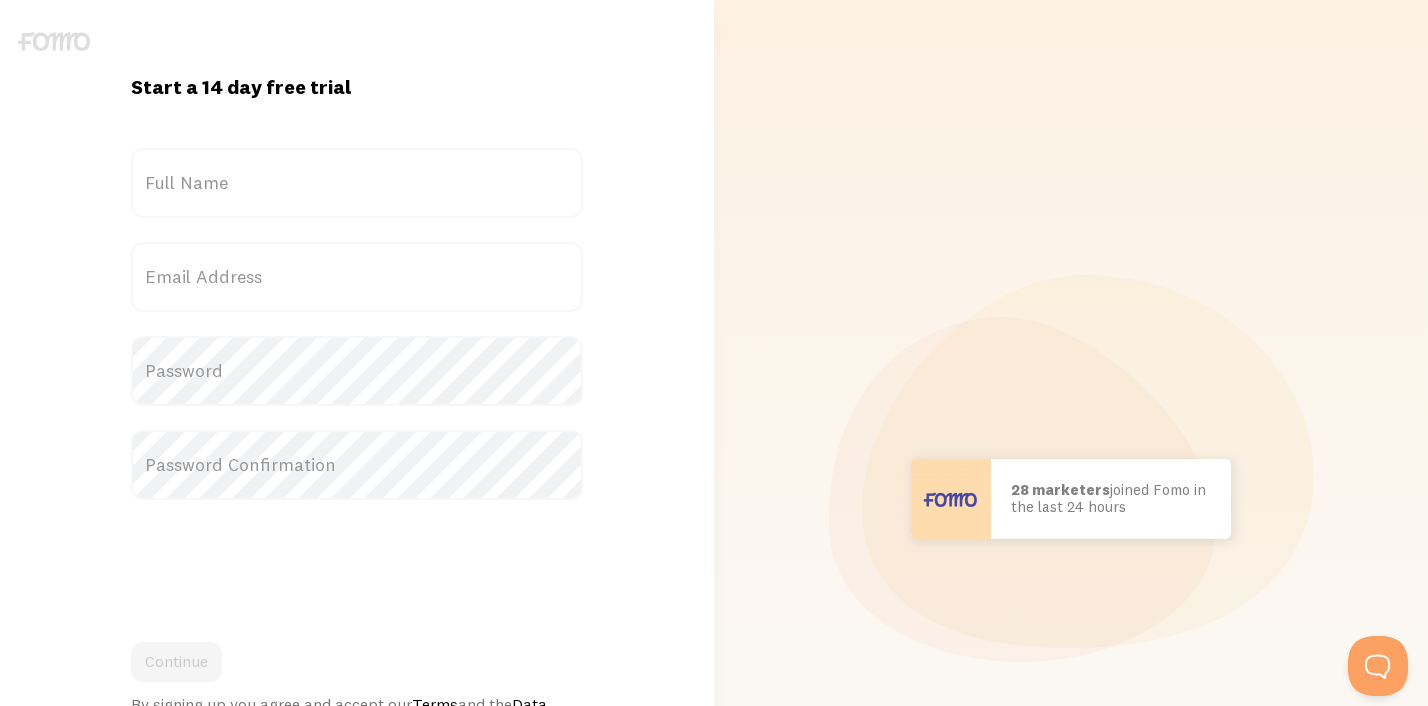 click on "Full Name" at bounding box center (357, 183) 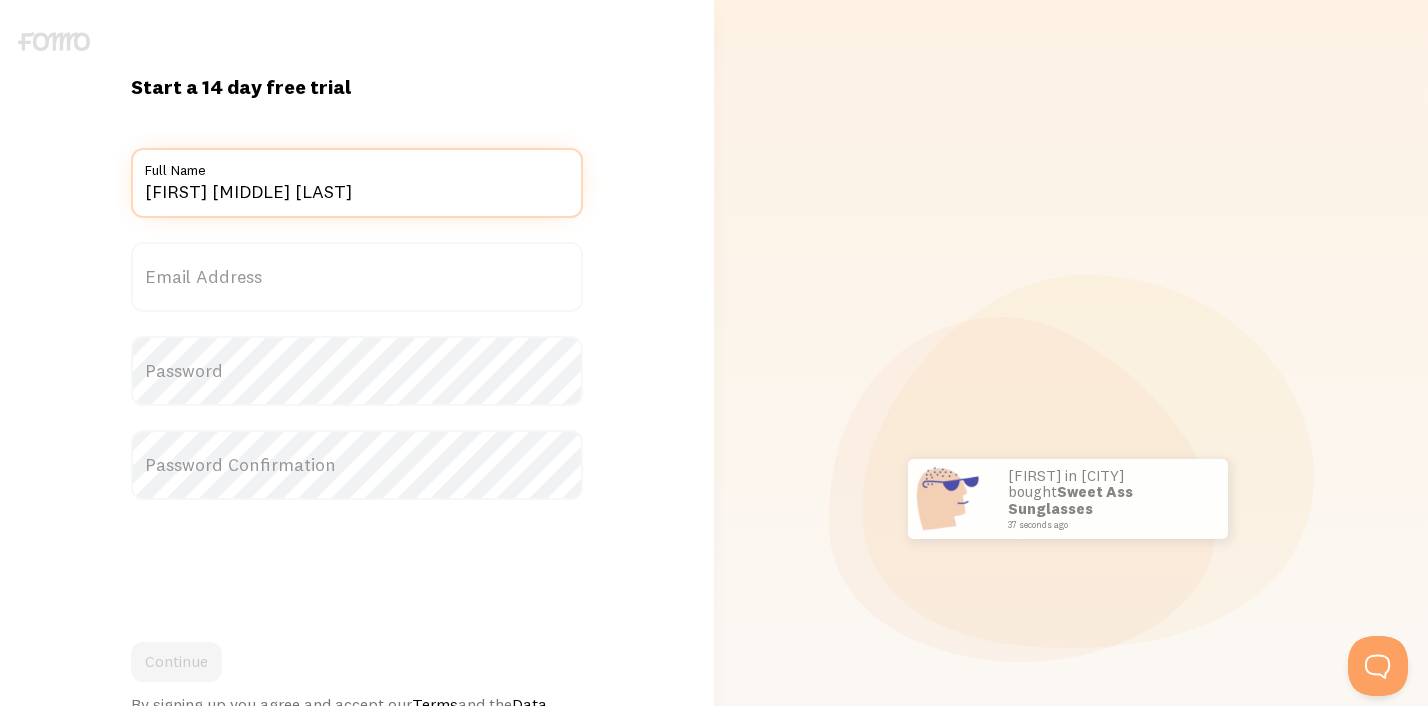 type on "Heather Lee McCormick" 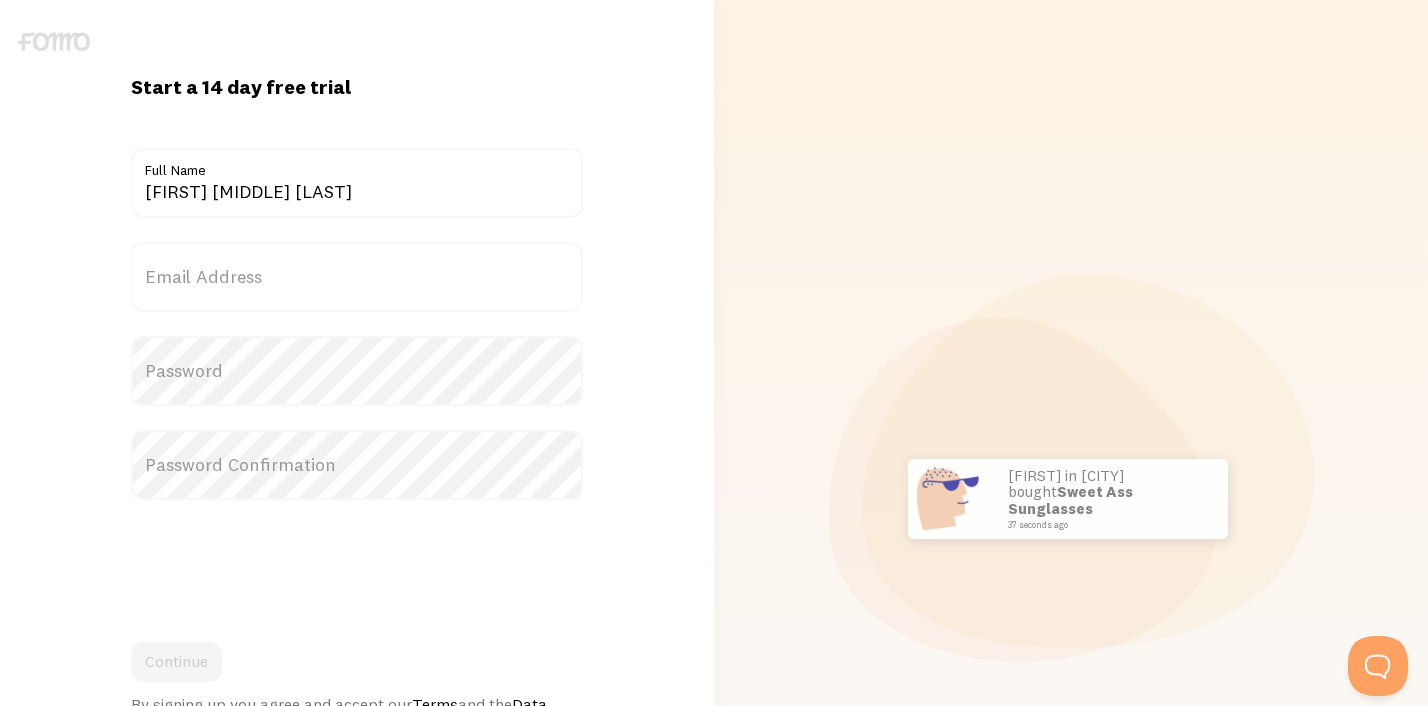 click on "Email Address" at bounding box center [357, 277] 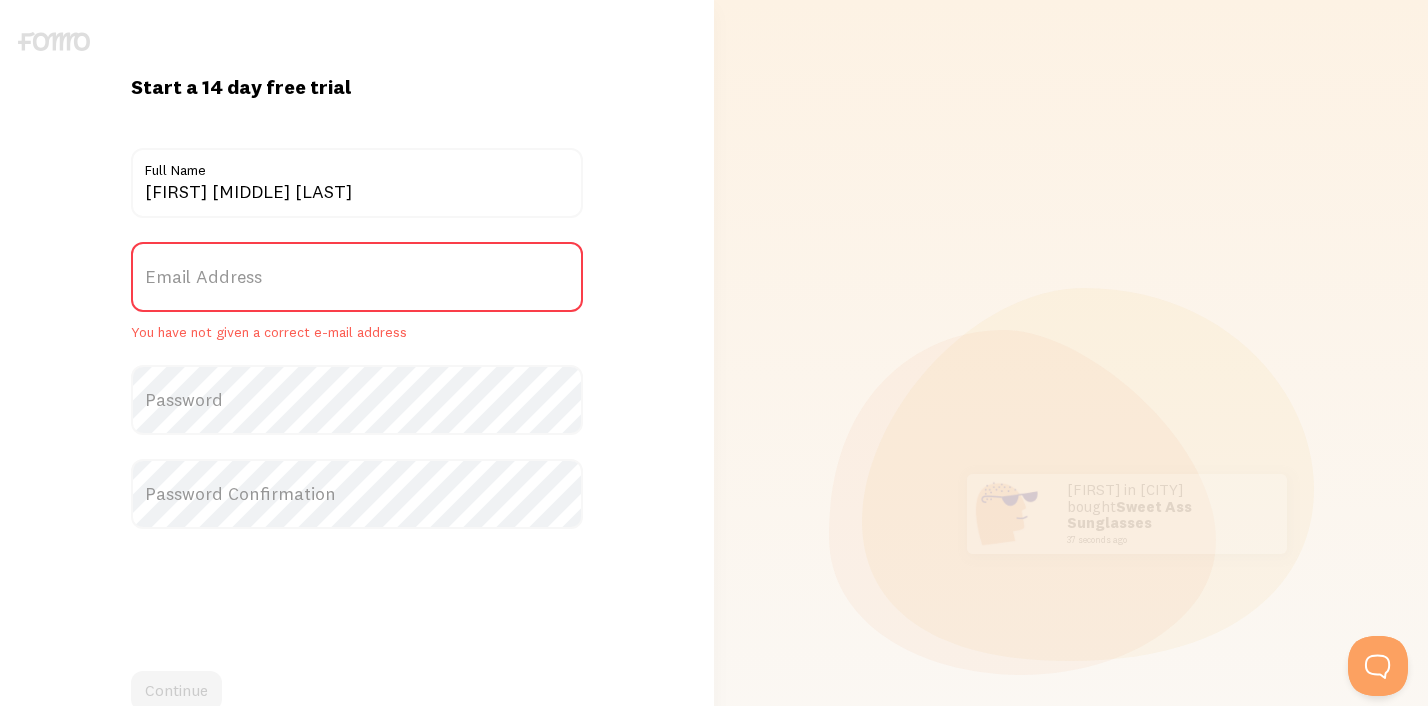 click on "Email Address" at bounding box center (357, 277) 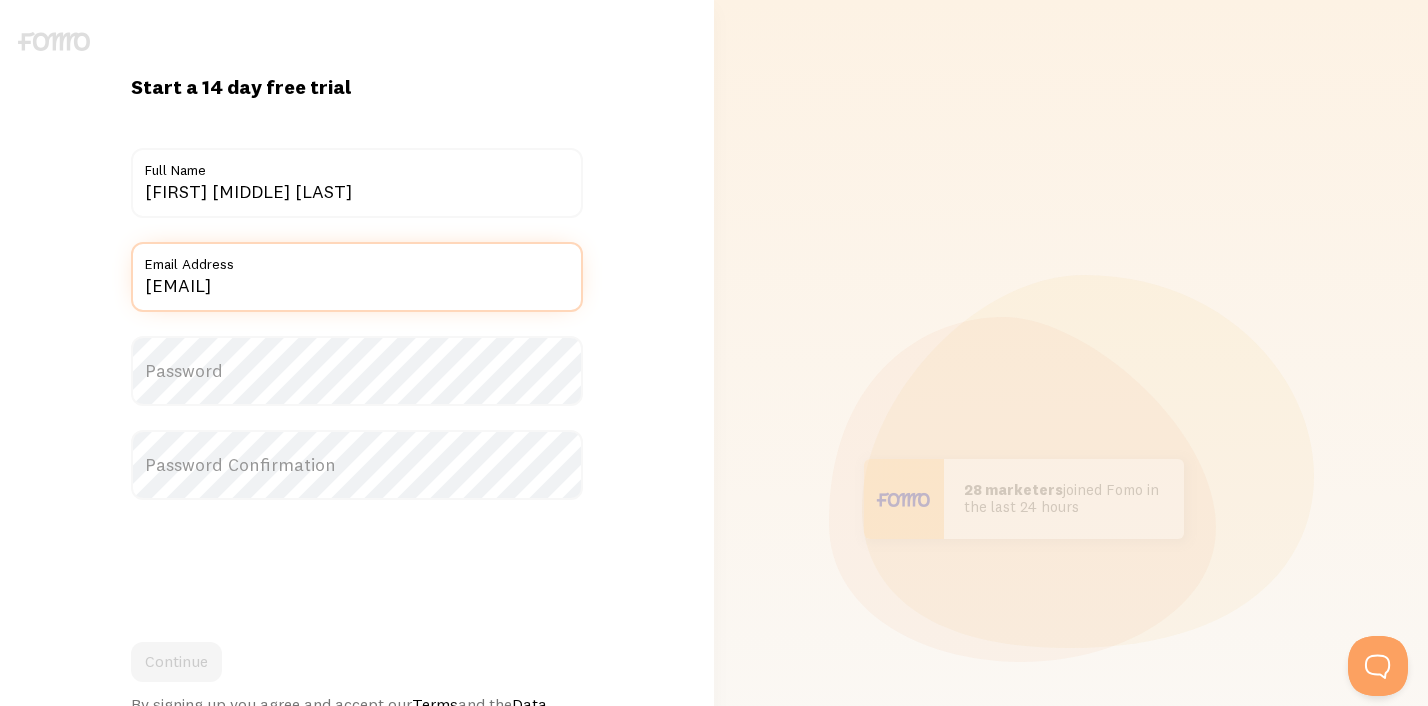 type on "heather.mccormick@hellowalla.com" 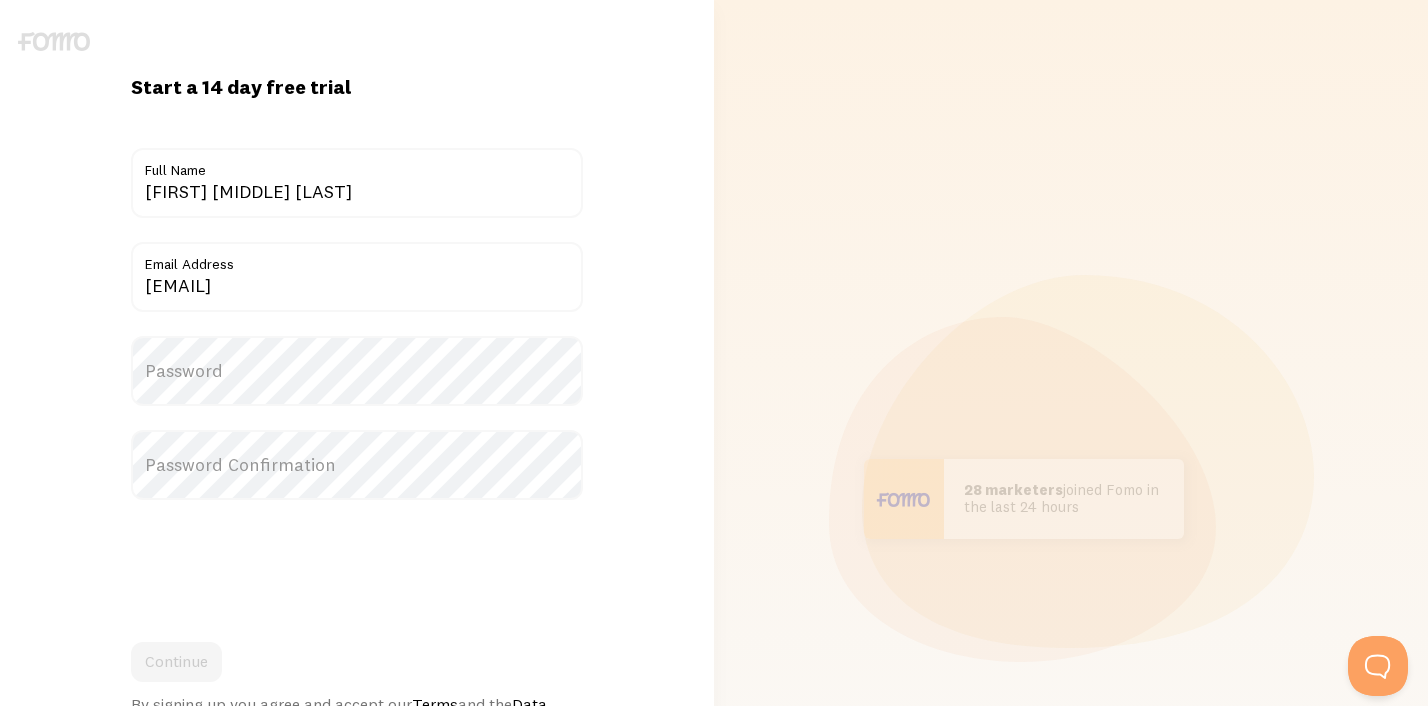 click on "Password" at bounding box center (357, 371) 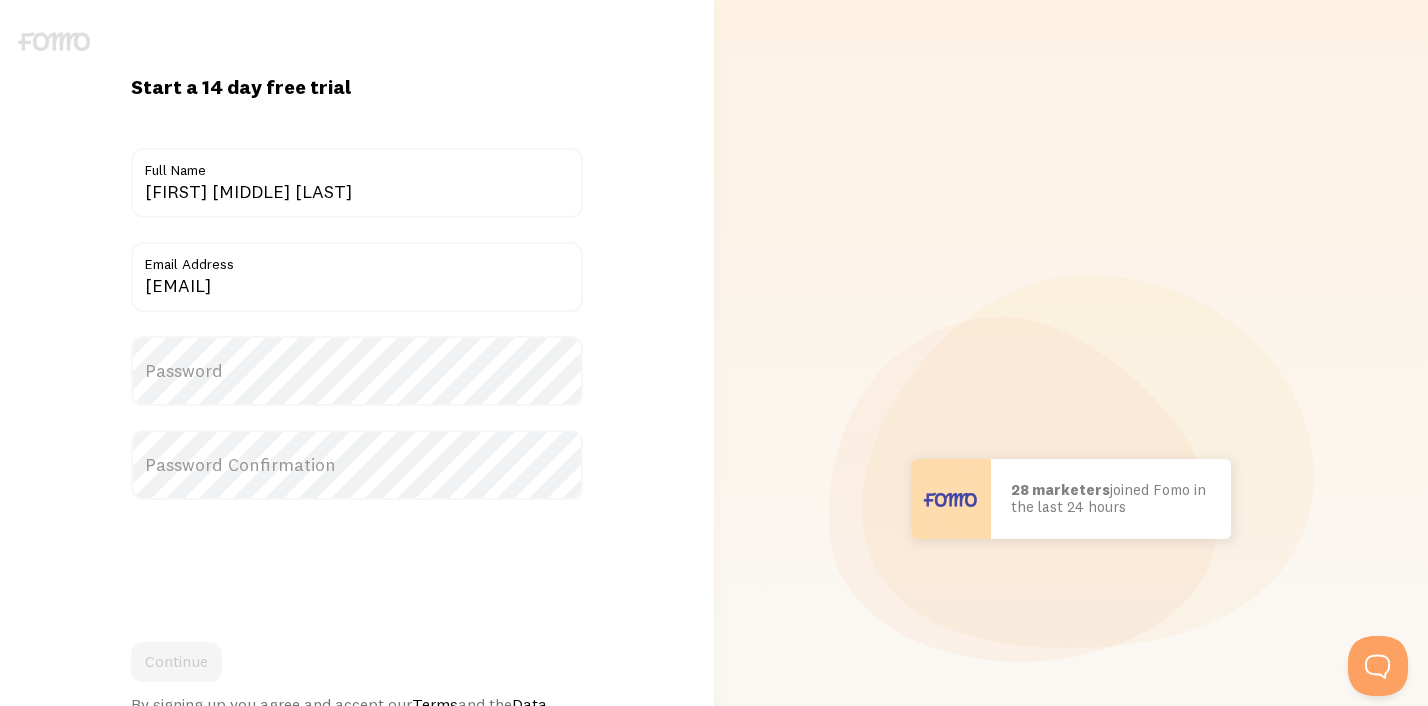 click on "Password" at bounding box center (357, 371) 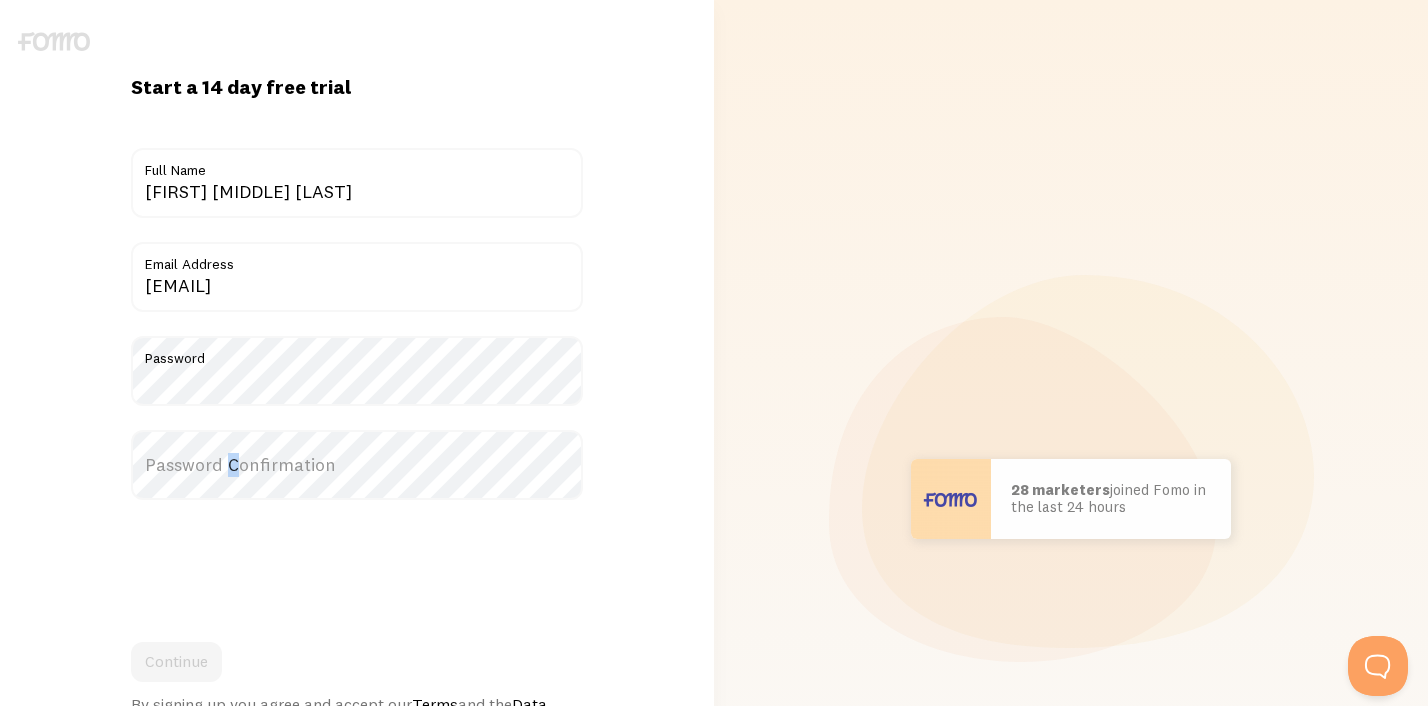 click on "Password Confirmation" at bounding box center [357, 465] 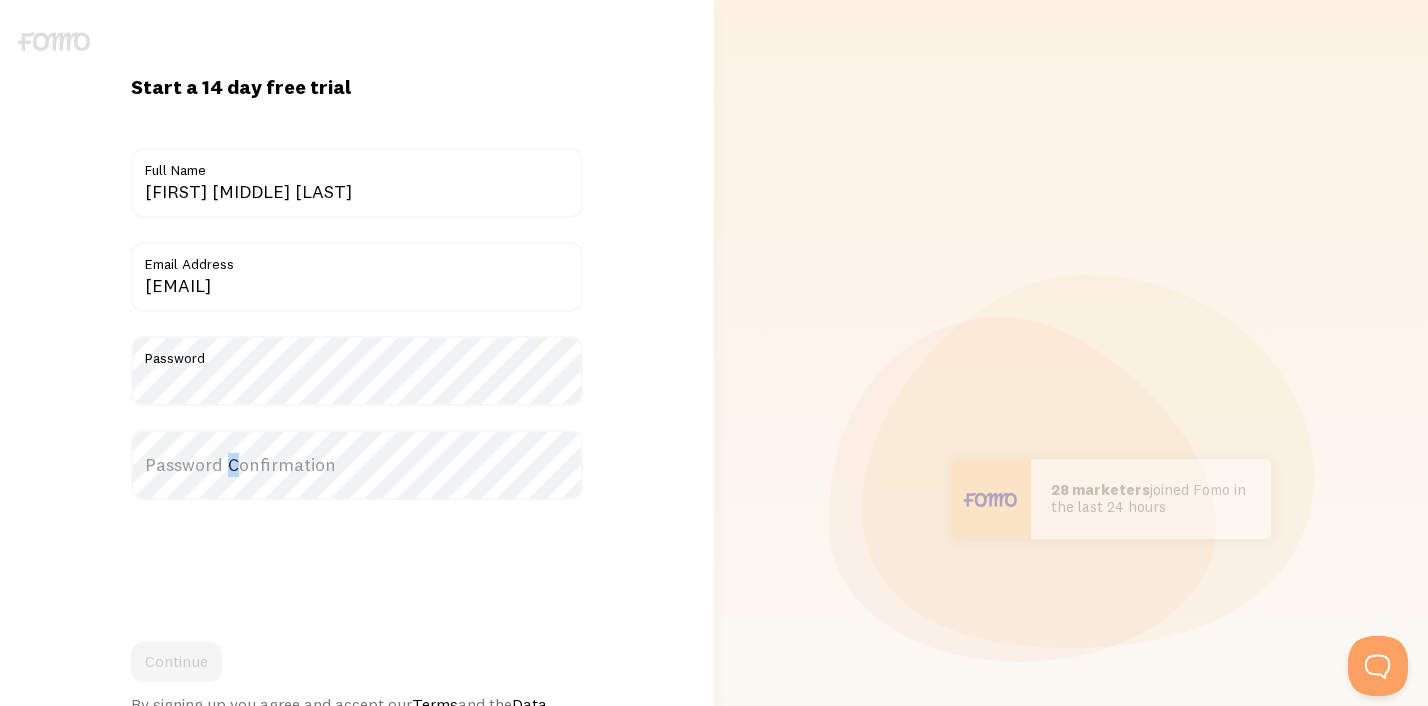 click on "Password Confirmation" at bounding box center (357, 465) 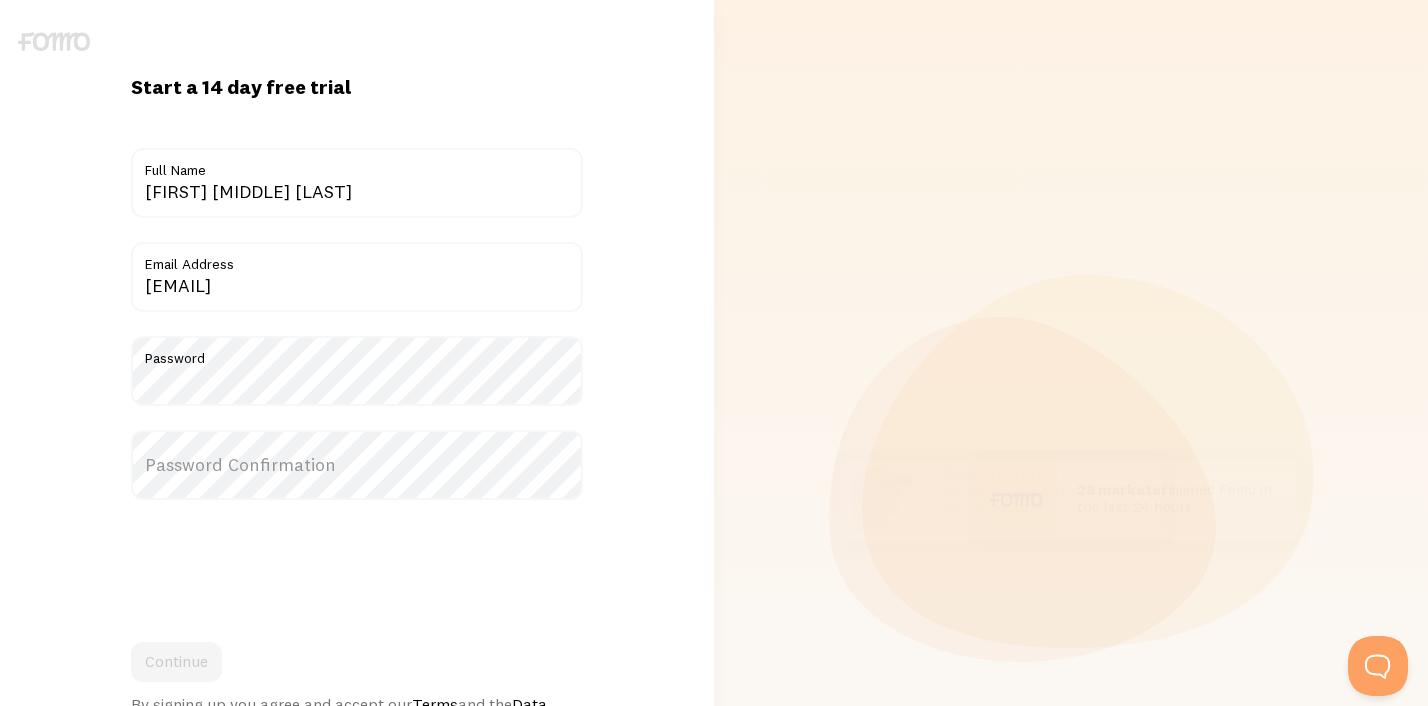 click on "Password Confirmation" at bounding box center [357, 465] 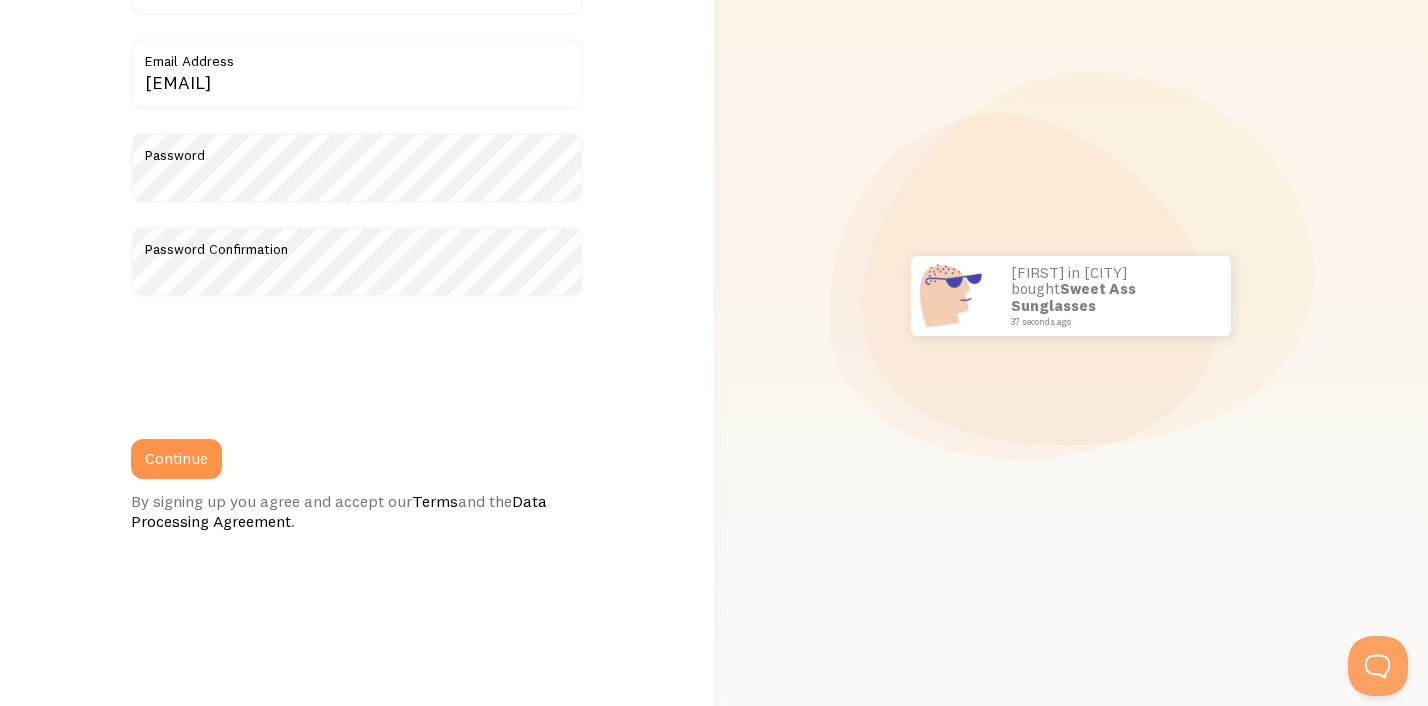 scroll, scrollTop: 291, scrollLeft: 0, axis: vertical 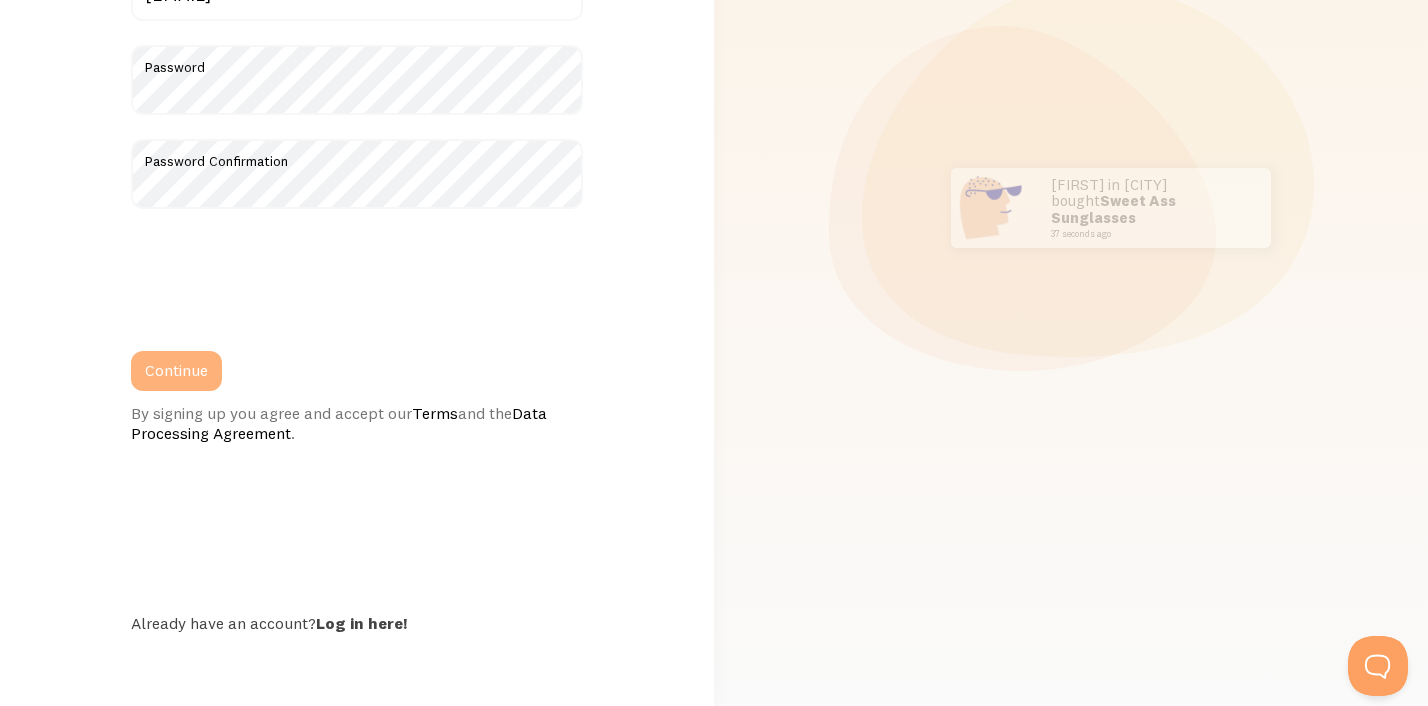 click on "Continue" at bounding box center (176, 371) 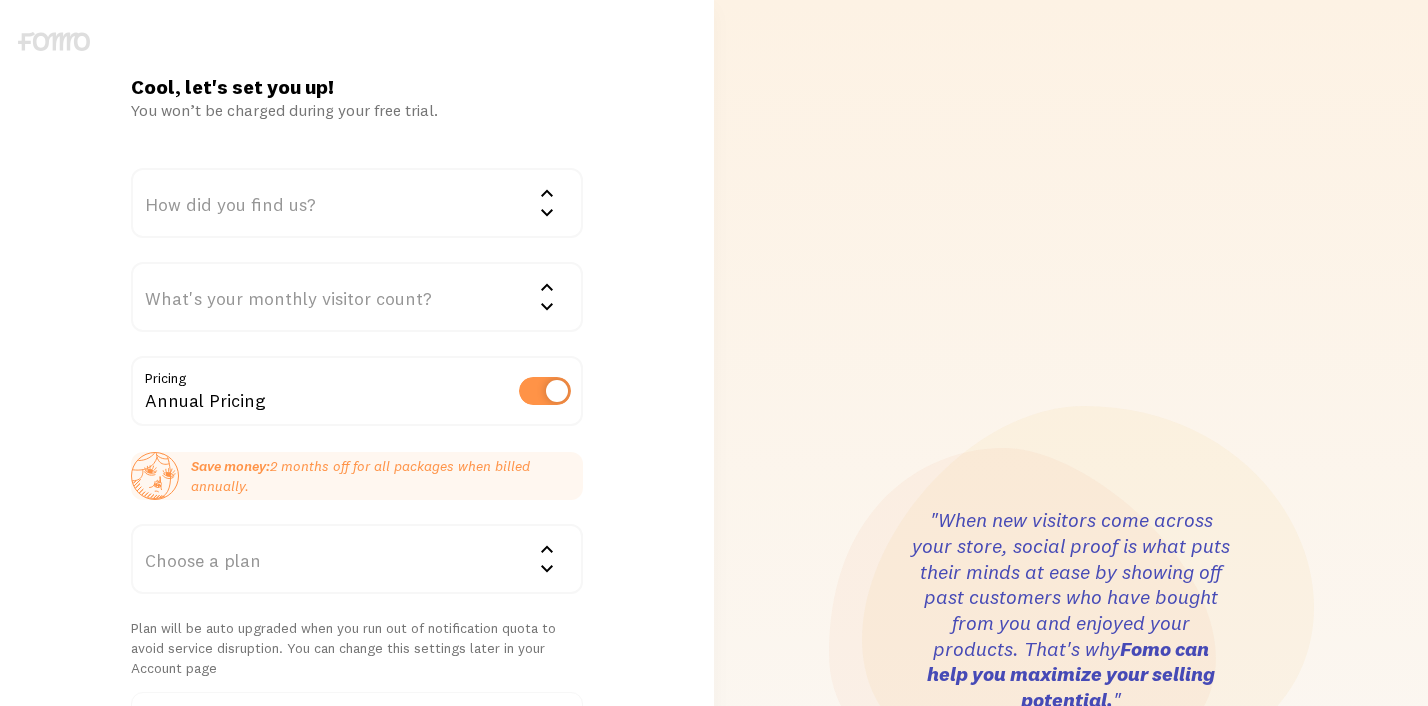 scroll, scrollTop: 0, scrollLeft: 0, axis: both 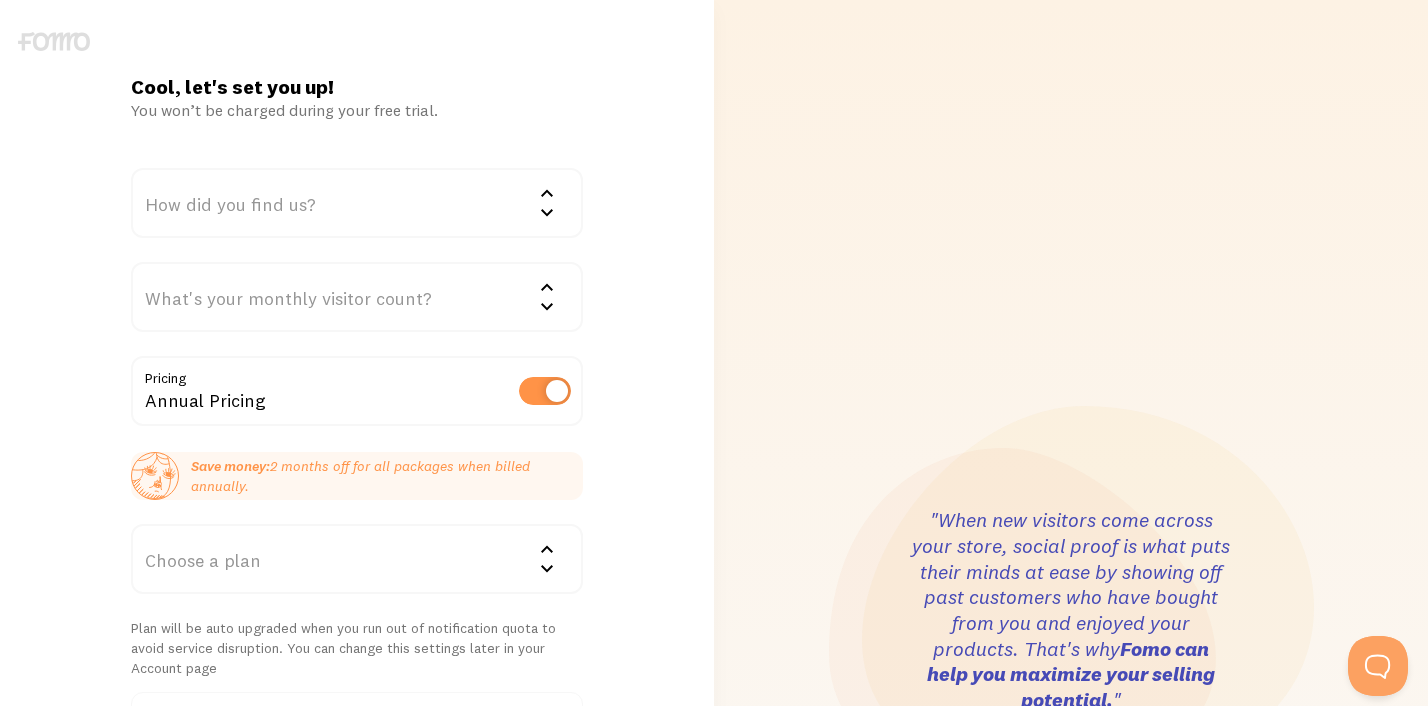 click on "How did you find us?" at bounding box center [357, 203] 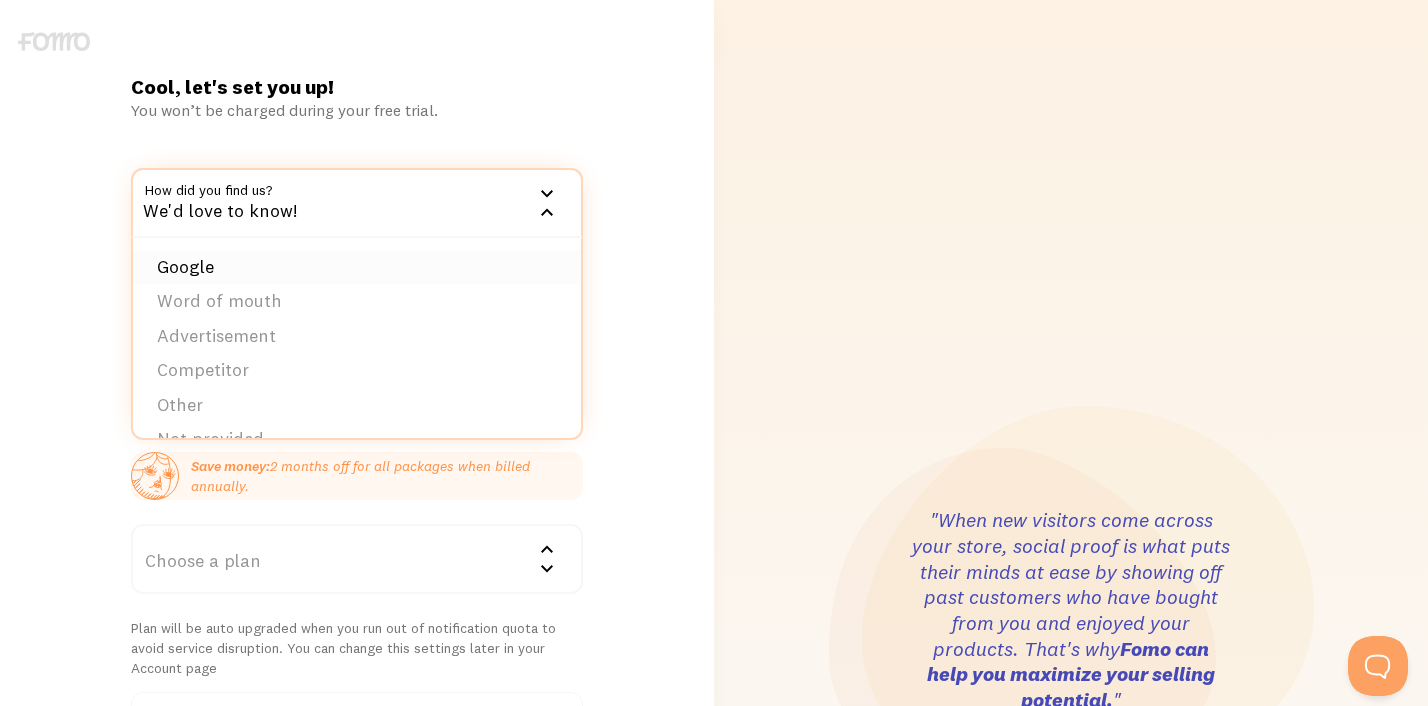 click on "Google" at bounding box center [357, 267] 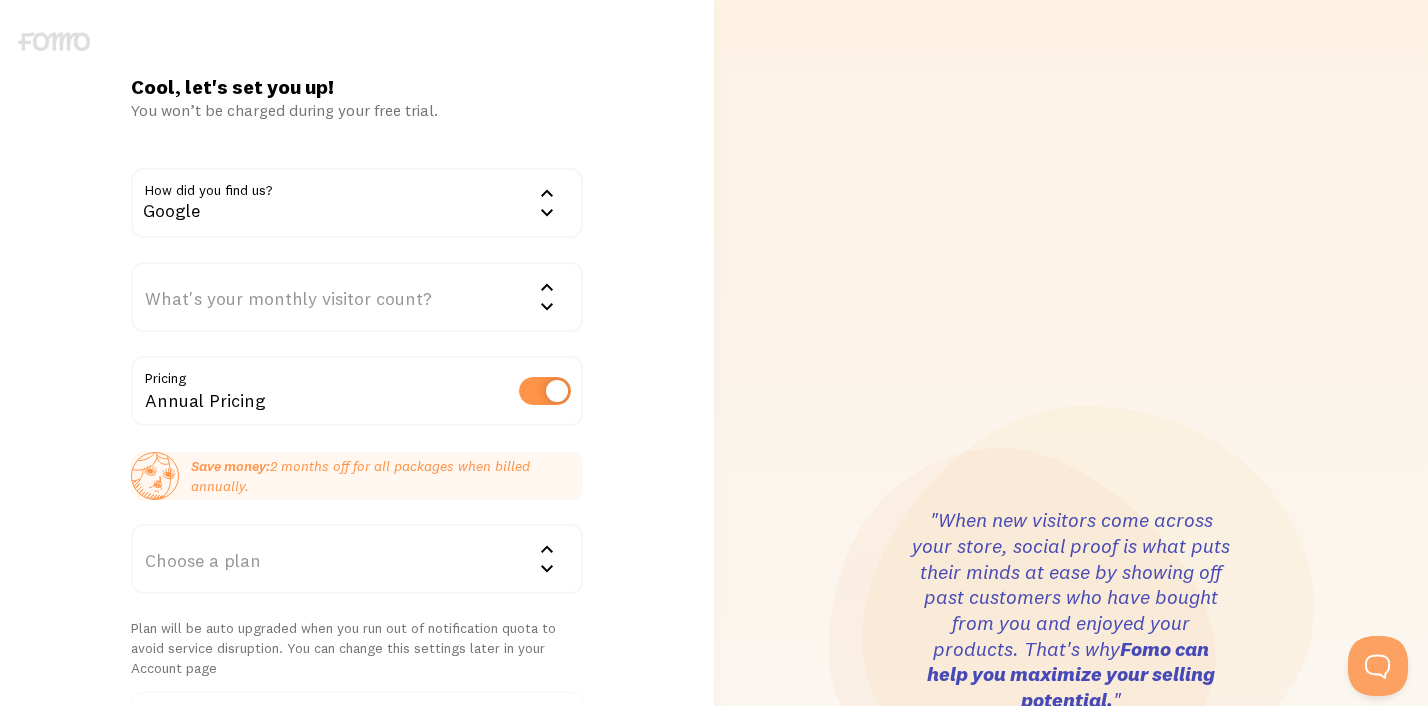 click on "What's your monthly visitor count?" at bounding box center (357, 297) 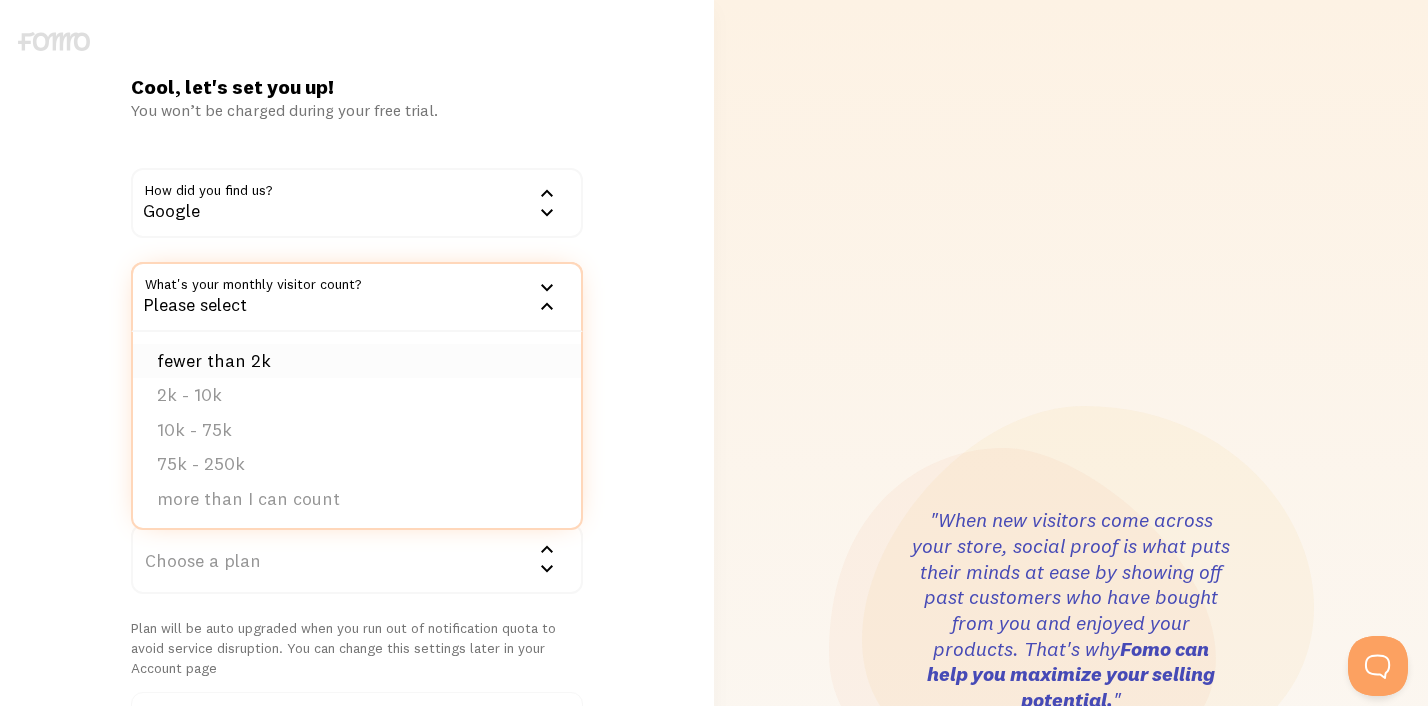 click on "fewer than 2k" at bounding box center (357, 361) 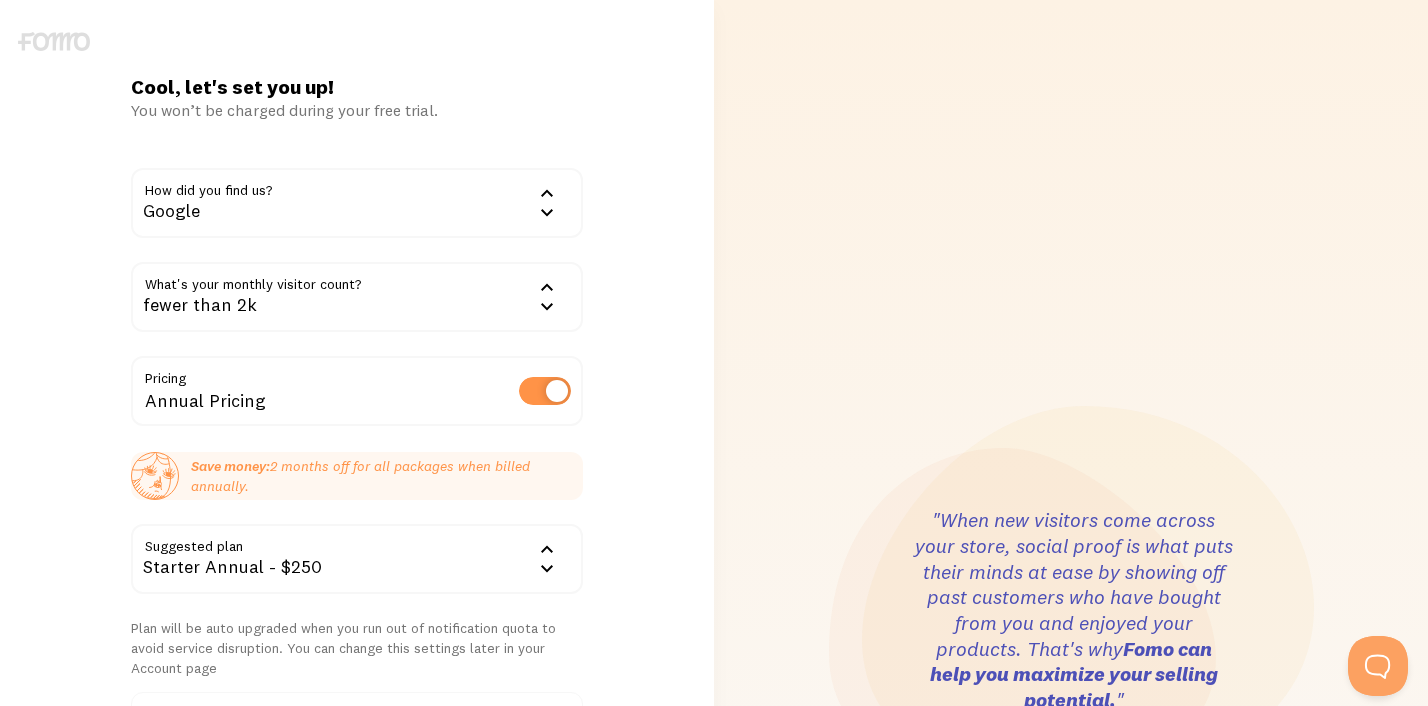 click at bounding box center [545, 391] 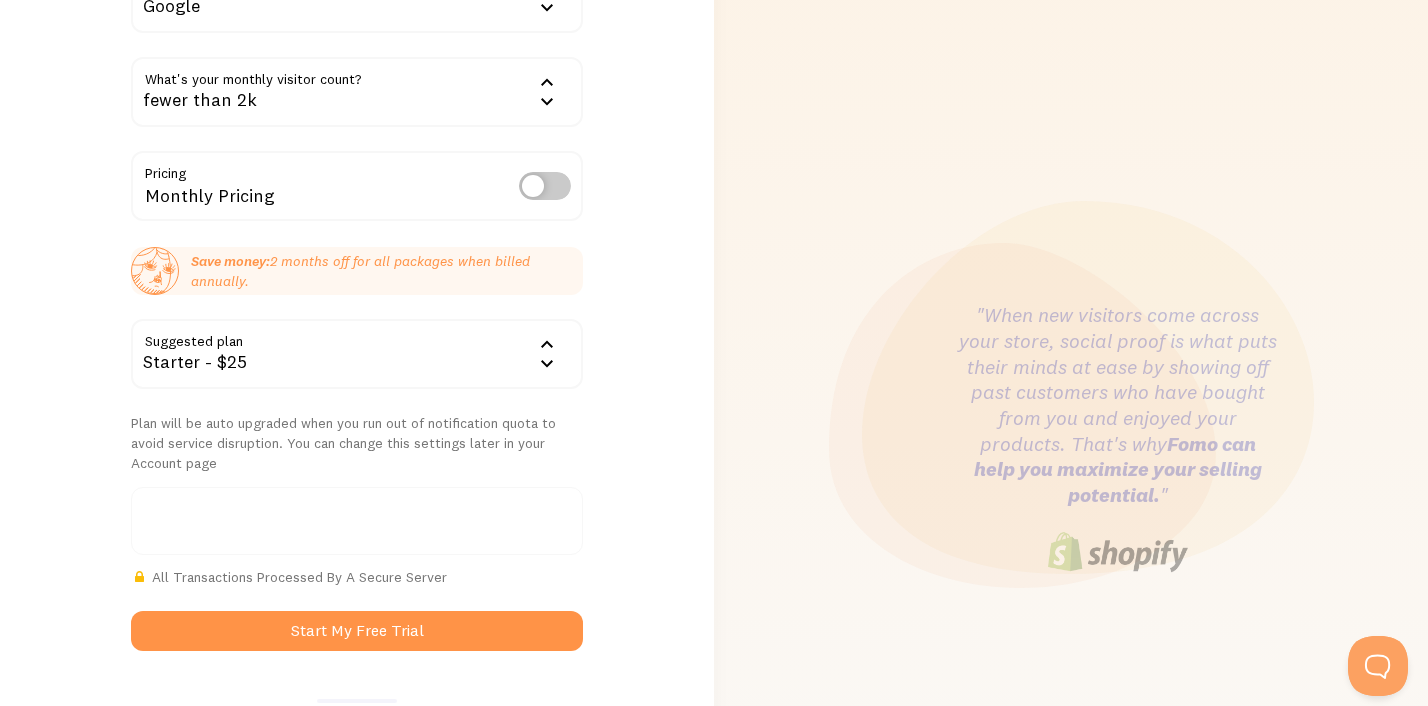 scroll, scrollTop: 221, scrollLeft: 0, axis: vertical 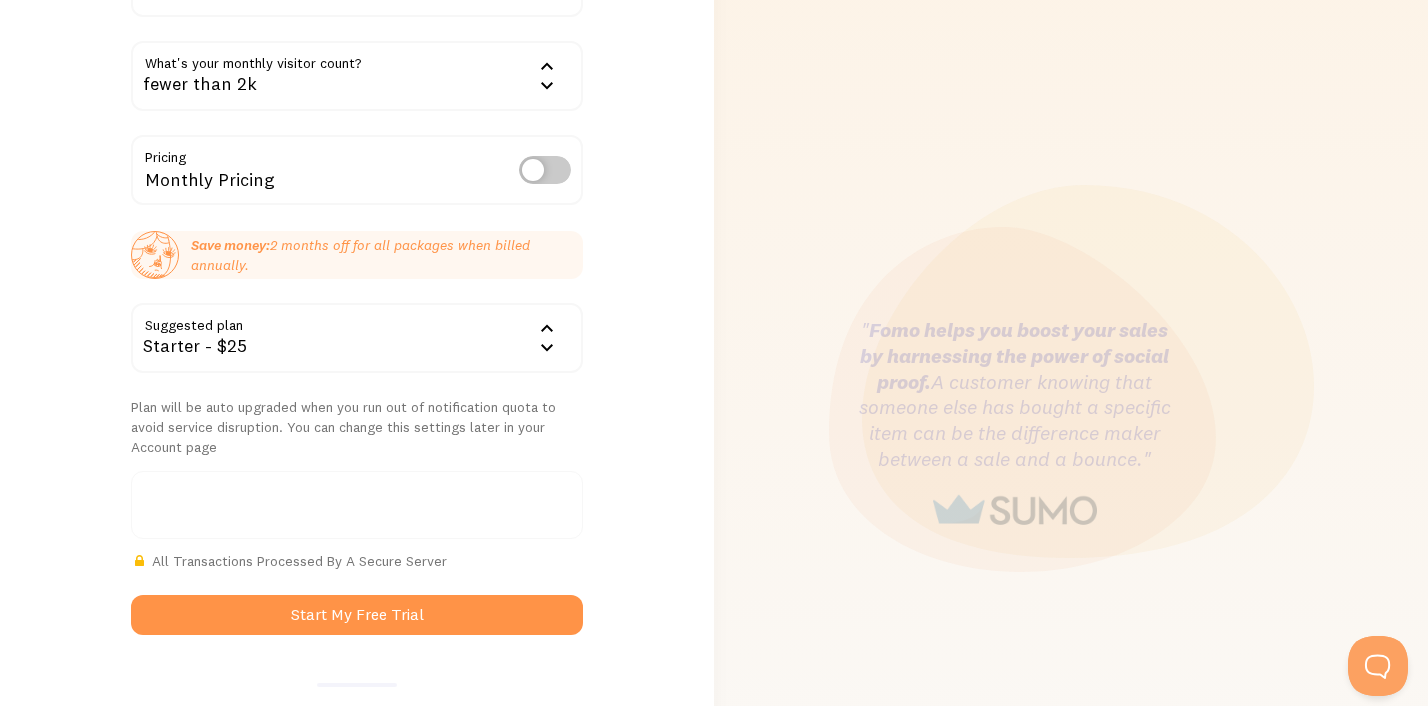 click on "How did you find us?
Google
Google
Word of mouth
Advertisement
Competitor
Other
Not provided
What's your monthly visitor count?
fewer than 2k" at bounding box center [357, 291] 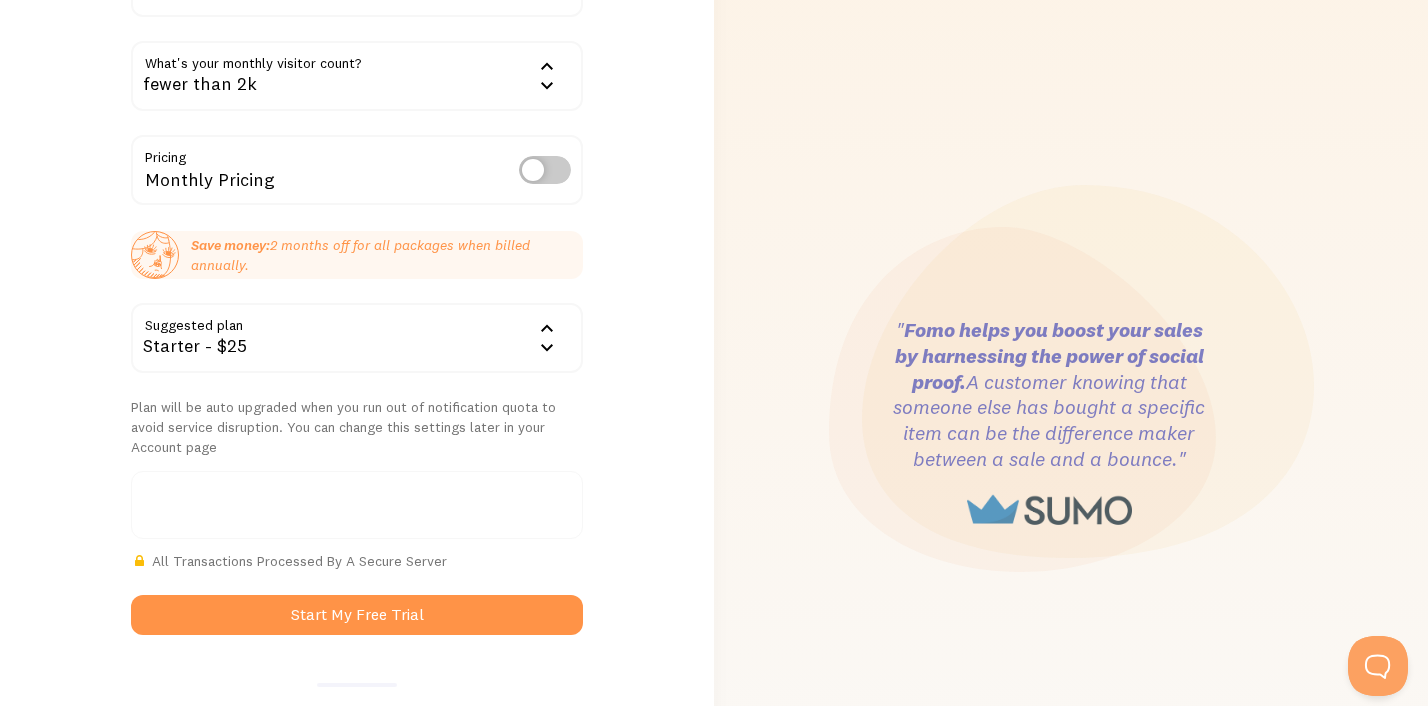 click 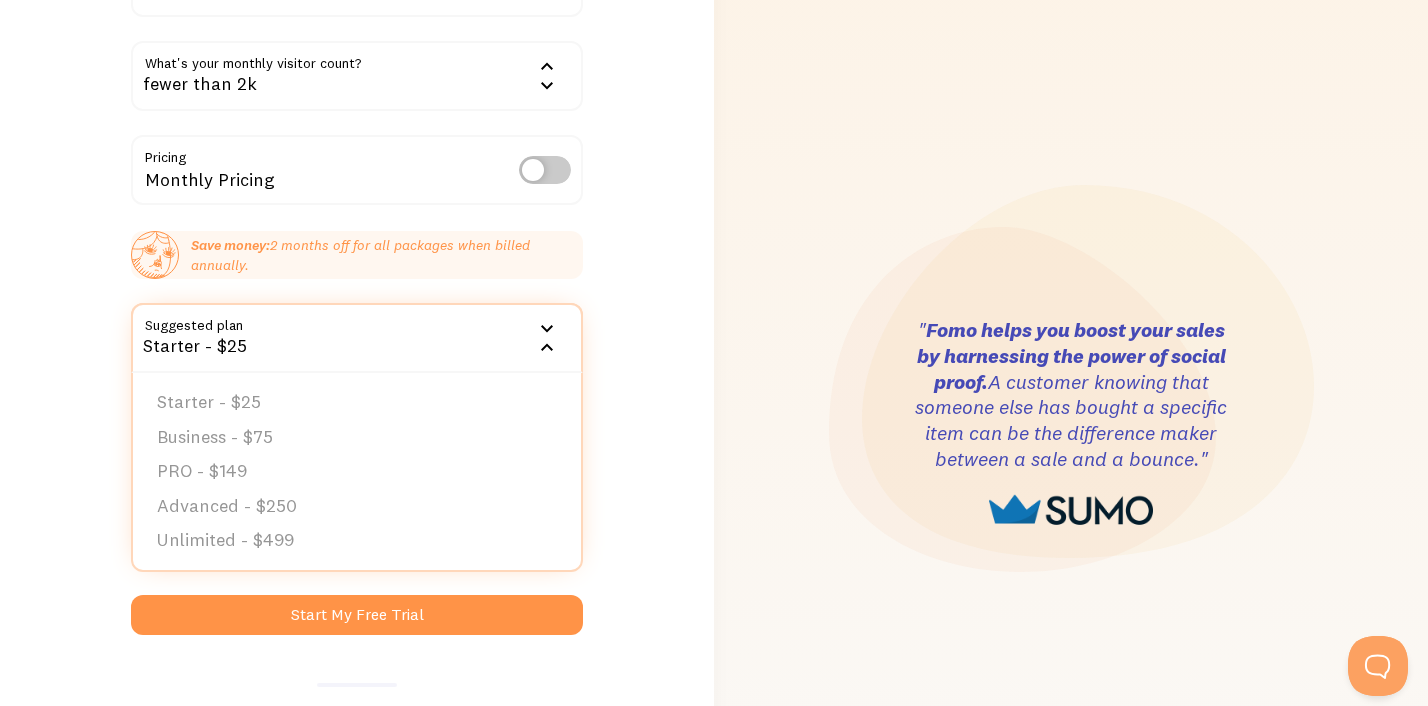 click on "Cool, let's set you up!
You won’t be charged during your free trial.
How did you find us?
Google
Google
Word of mouth
Advertisement
Competitor
Other
Not provided
What's your monthly visitor count?" at bounding box center (357, 423) 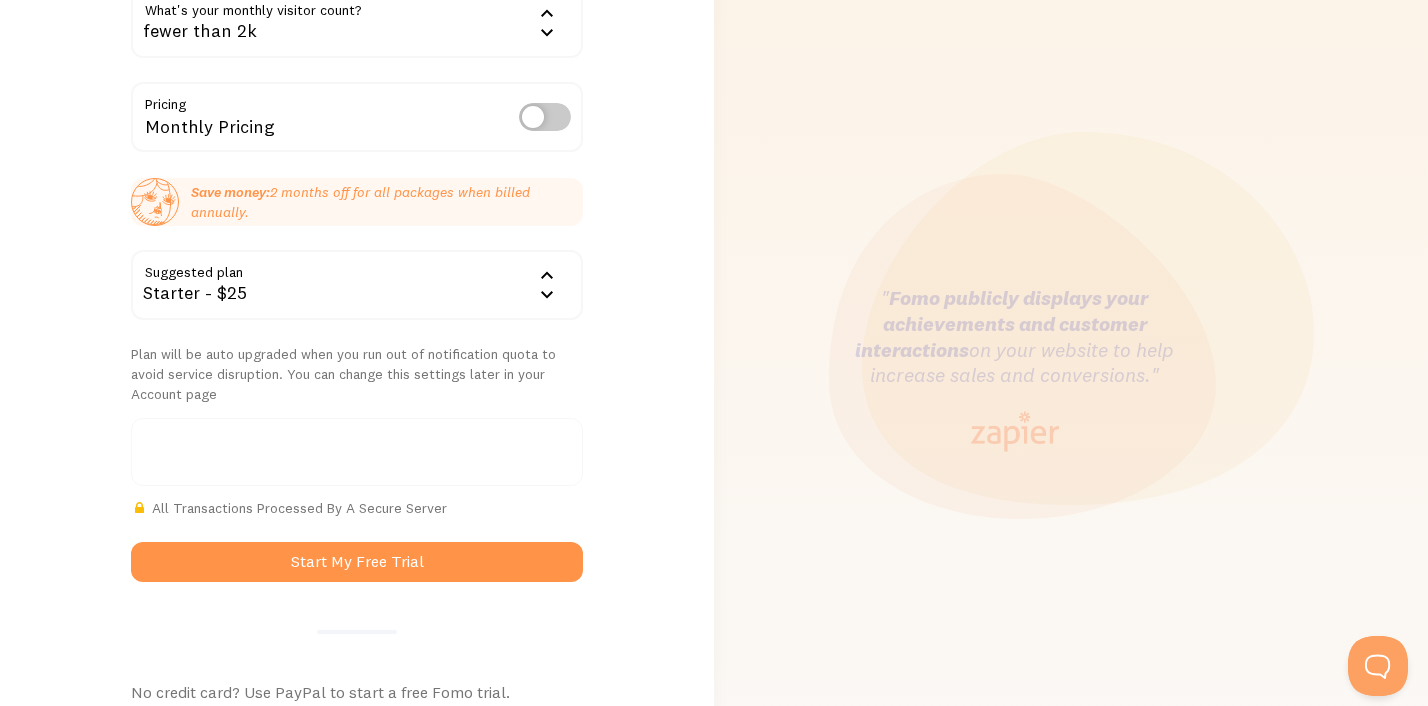 scroll, scrollTop: 0, scrollLeft: 0, axis: both 